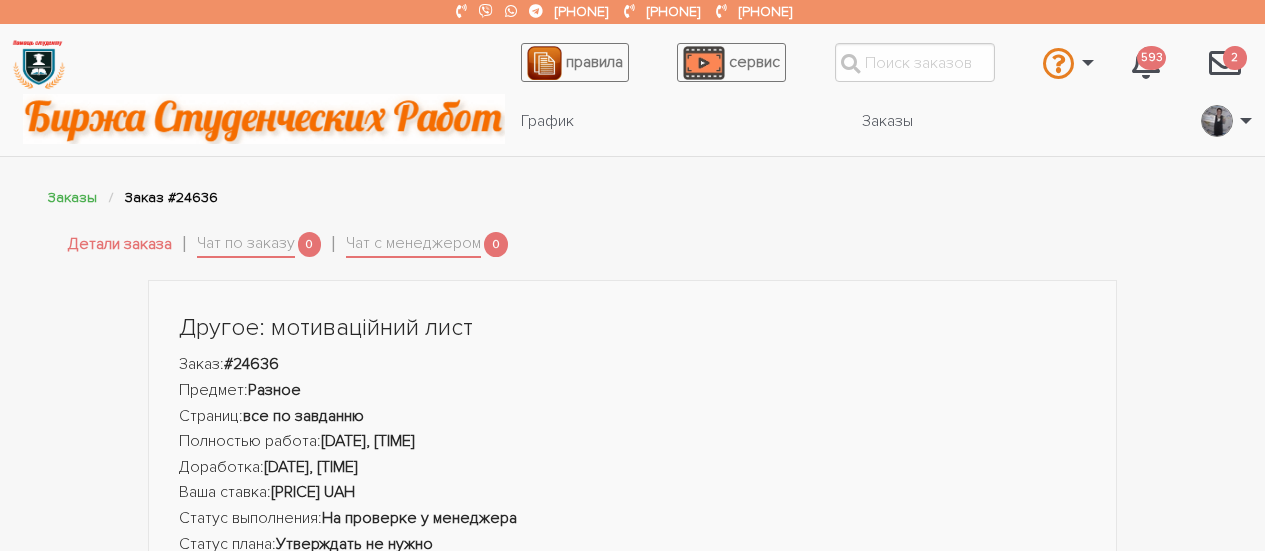 scroll, scrollTop: 200, scrollLeft: 0, axis: vertical 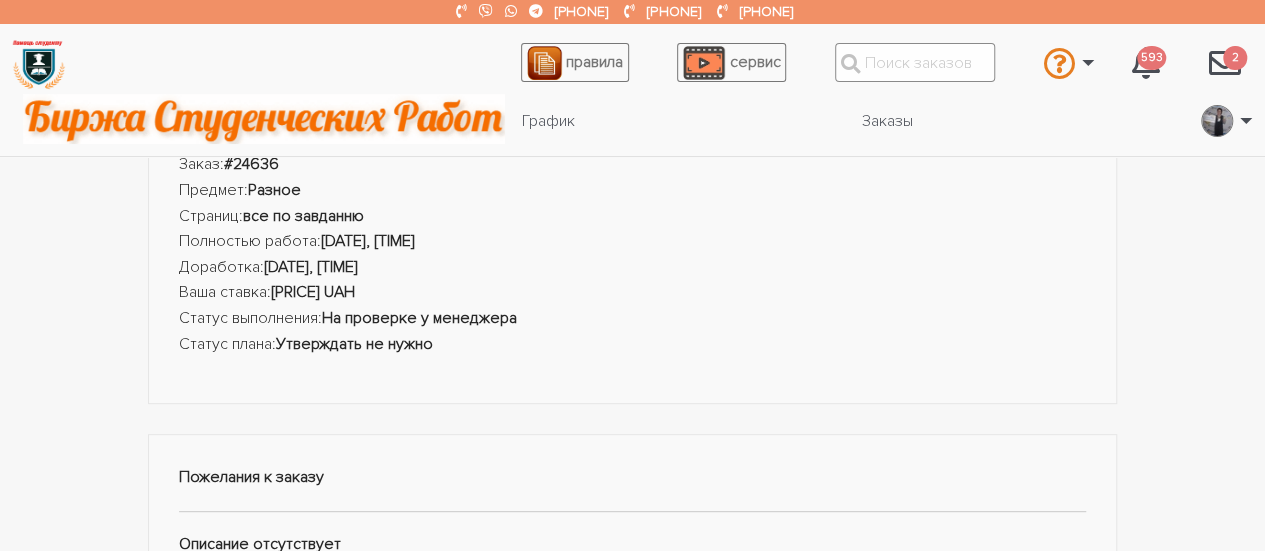 click at bounding box center [915, 62] 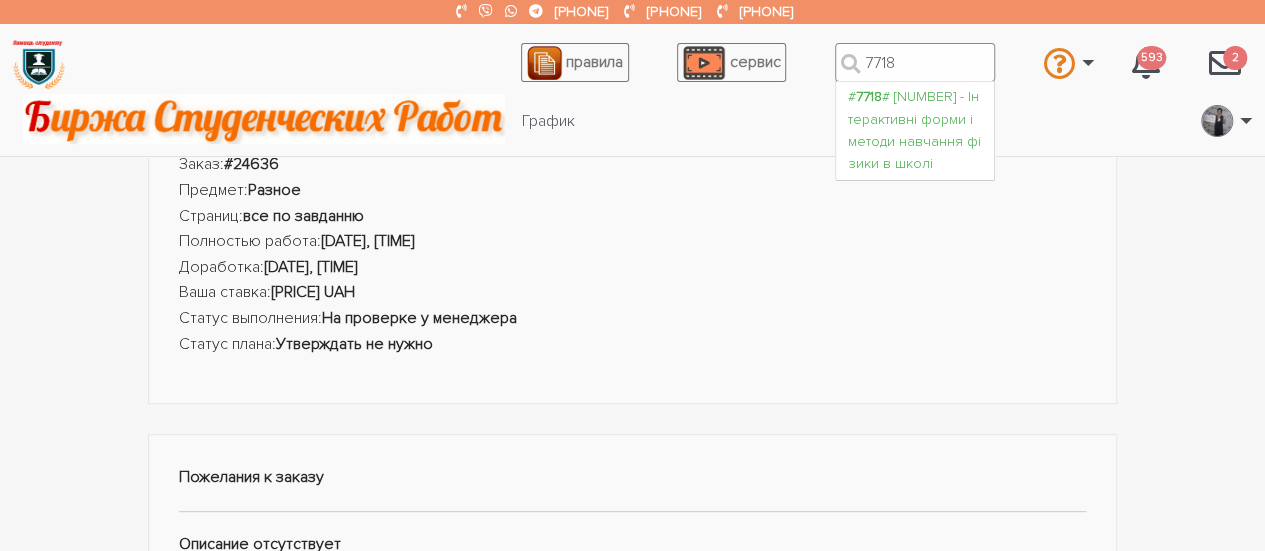 type on "7718" 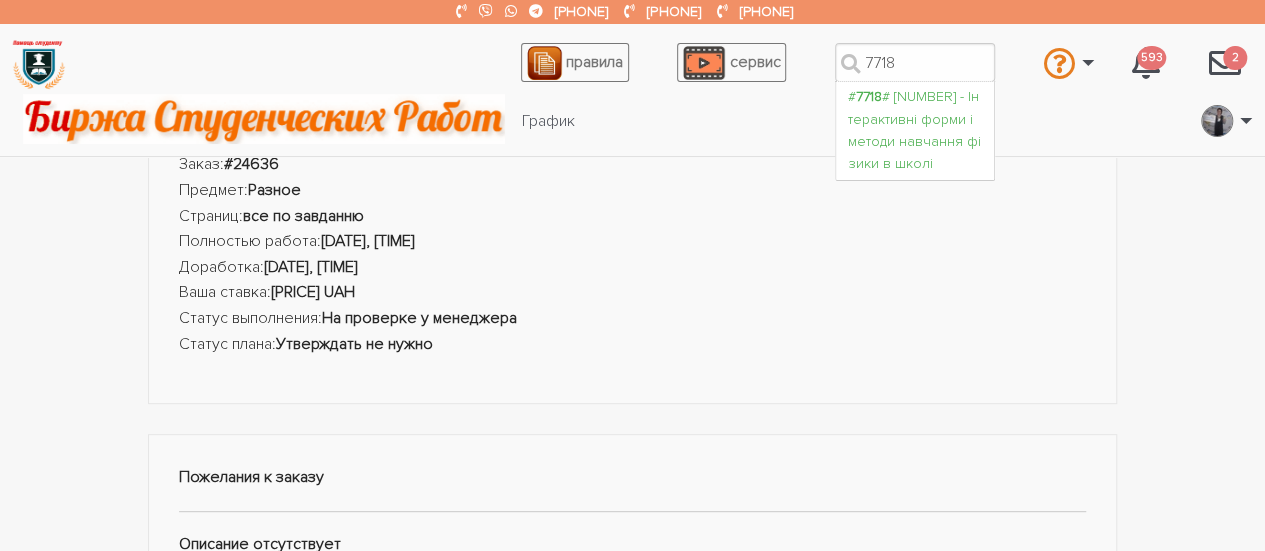 click on "# 7718  - Інтерактивні форми і методи навчання фізики в школі" at bounding box center (915, 131) 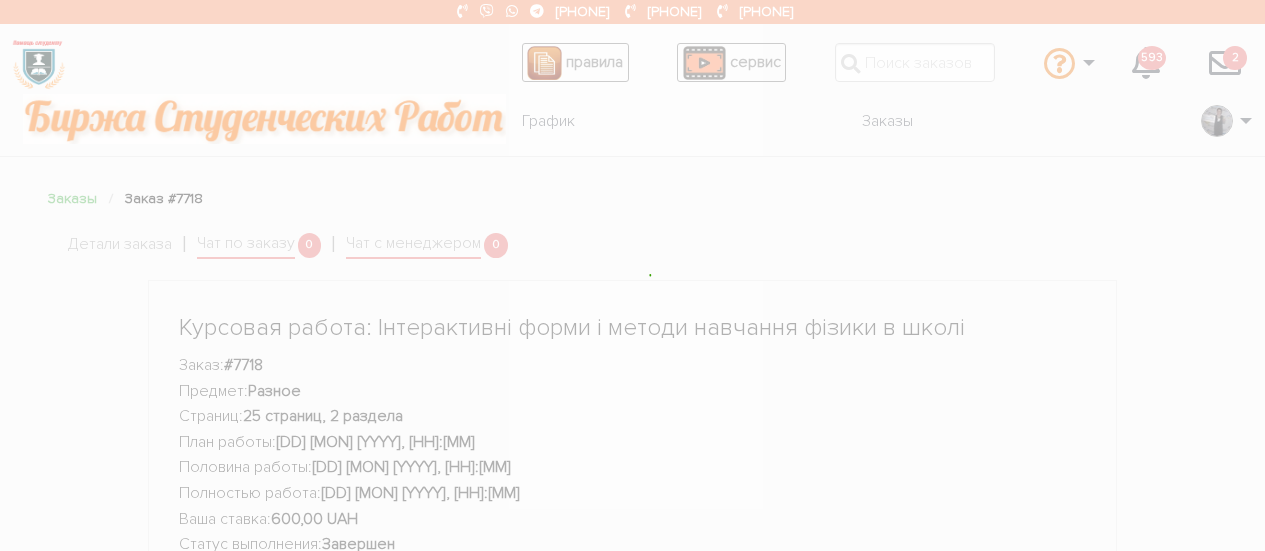 scroll, scrollTop: 0, scrollLeft: 0, axis: both 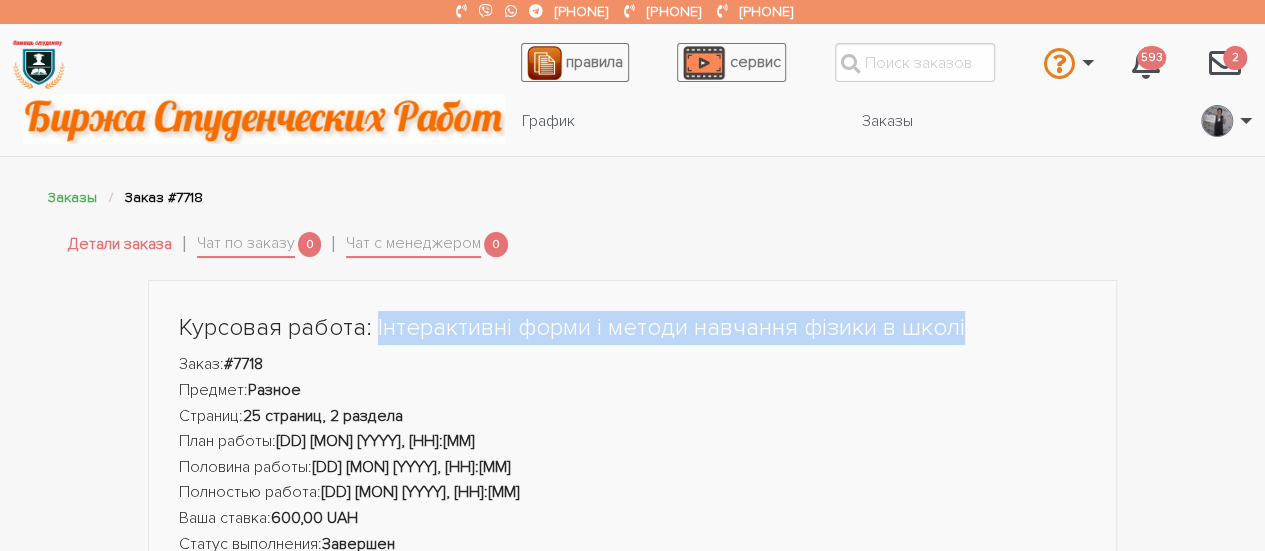 drag, startPoint x: 960, startPoint y: 329, endPoint x: 375, endPoint y: 327, distance: 585.0034 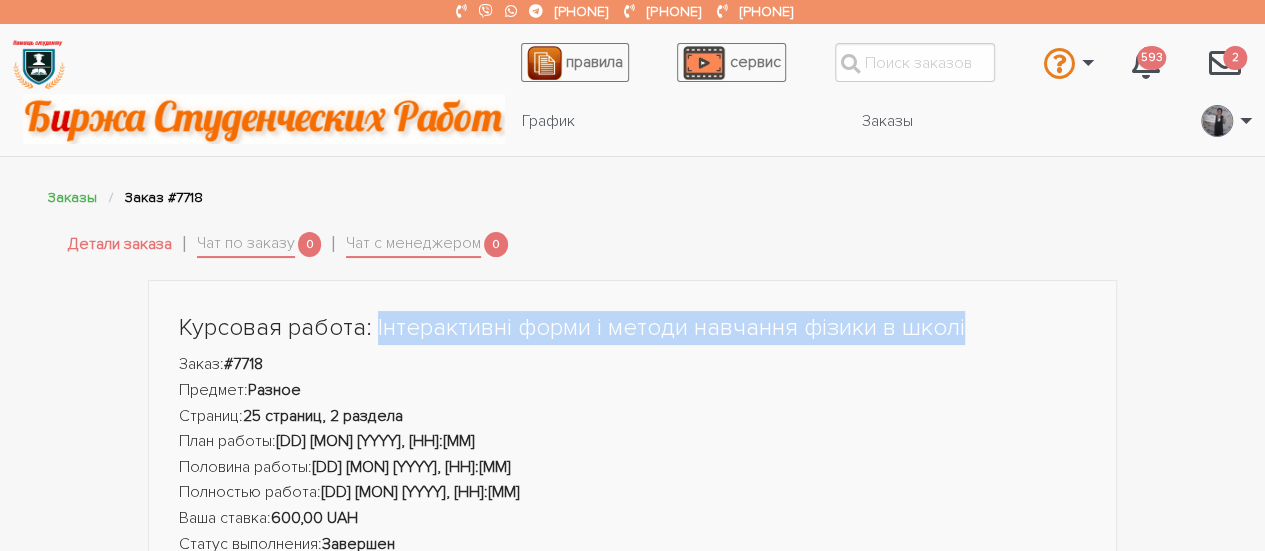 click on "Курсовая работа: Інтерактивні форми і методи навчання фізики в школі" at bounding box center (633, 328) 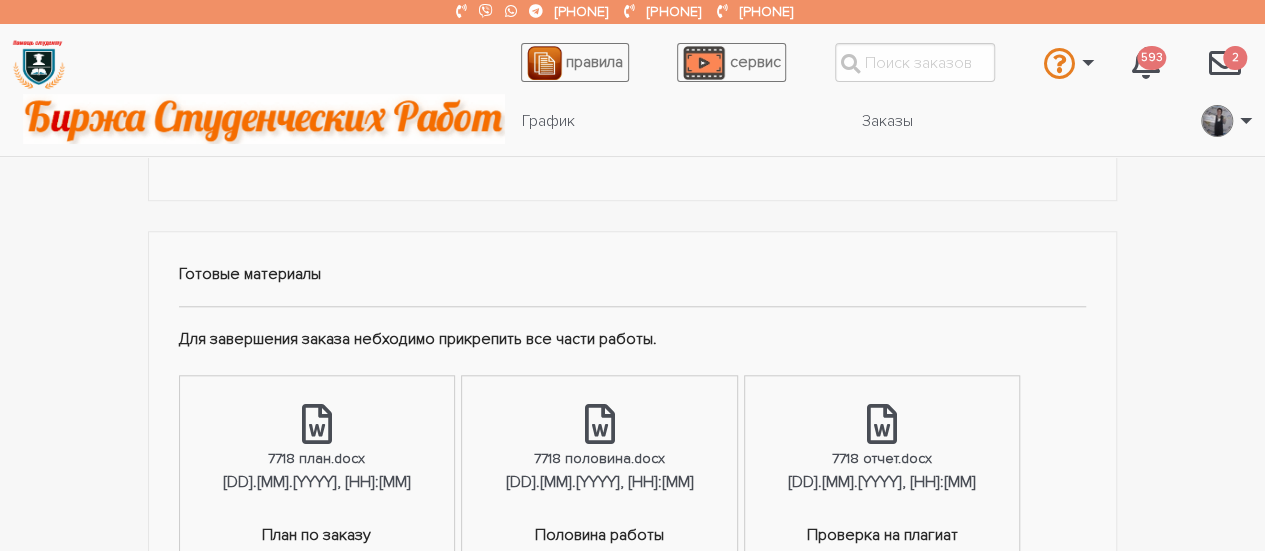 scroll, scrollTop: 900, scrollLeft: 0, axis: vertical 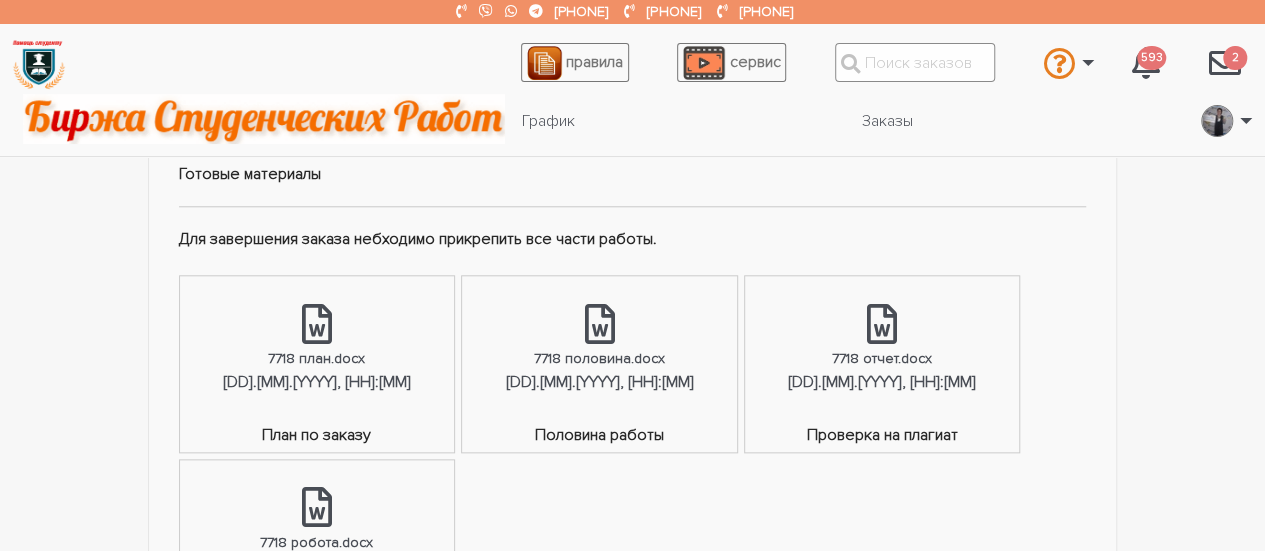 click at bounding box center (915, 62) 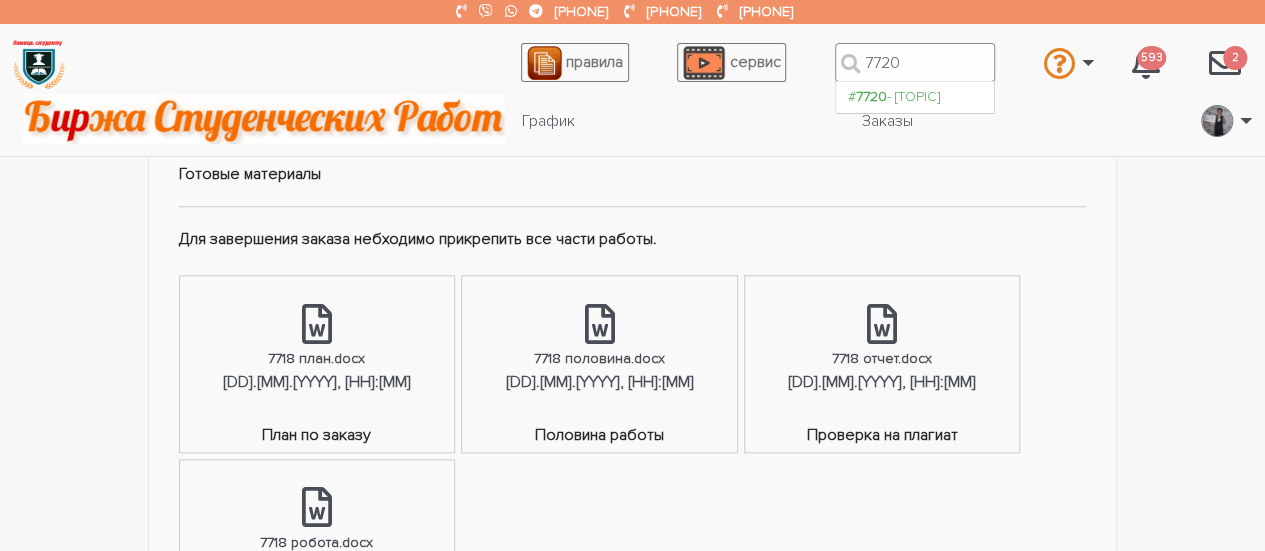 type on "7720" 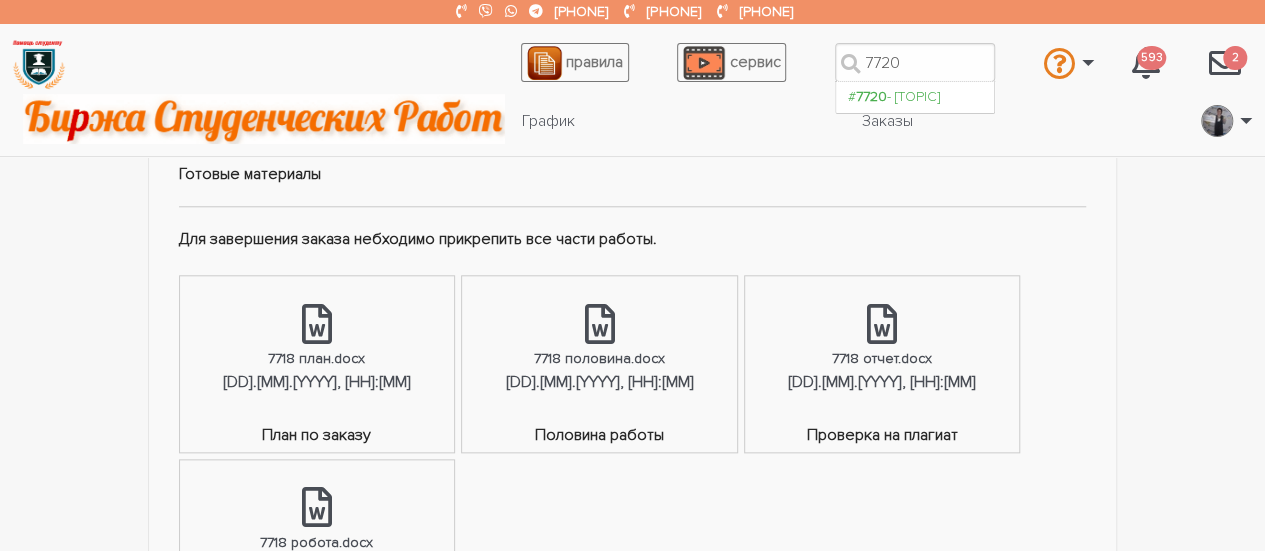 click on "# 7720  - 	Метод аналогій у курсі фізики середньої школи" at bounding box center (915, 97) 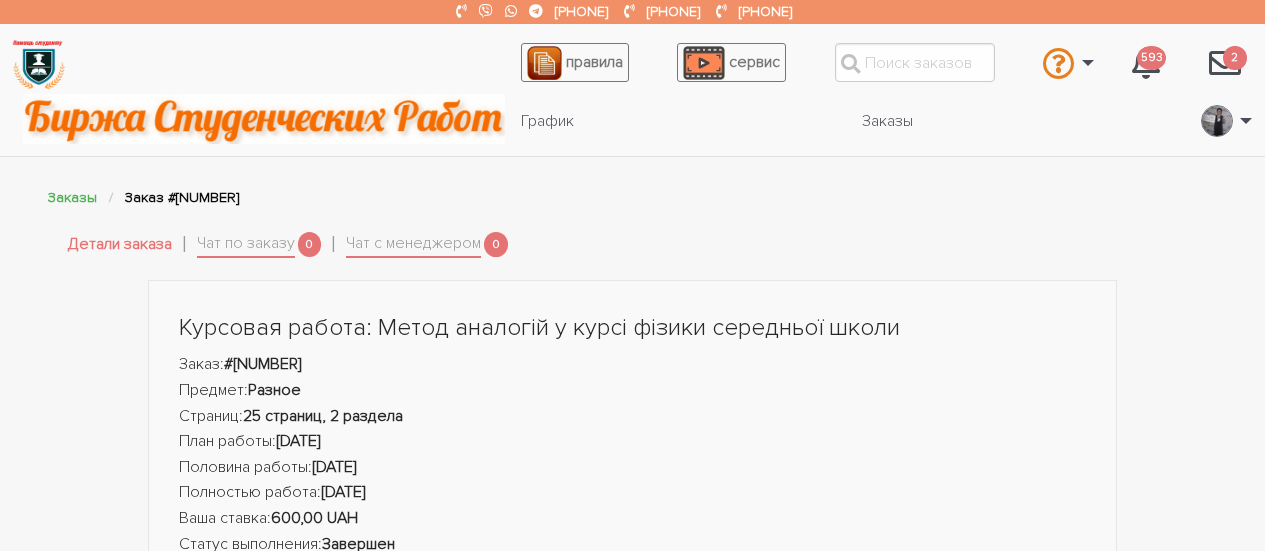 scroll, scrollTop: 0, scrollLeft: 0, axis: both 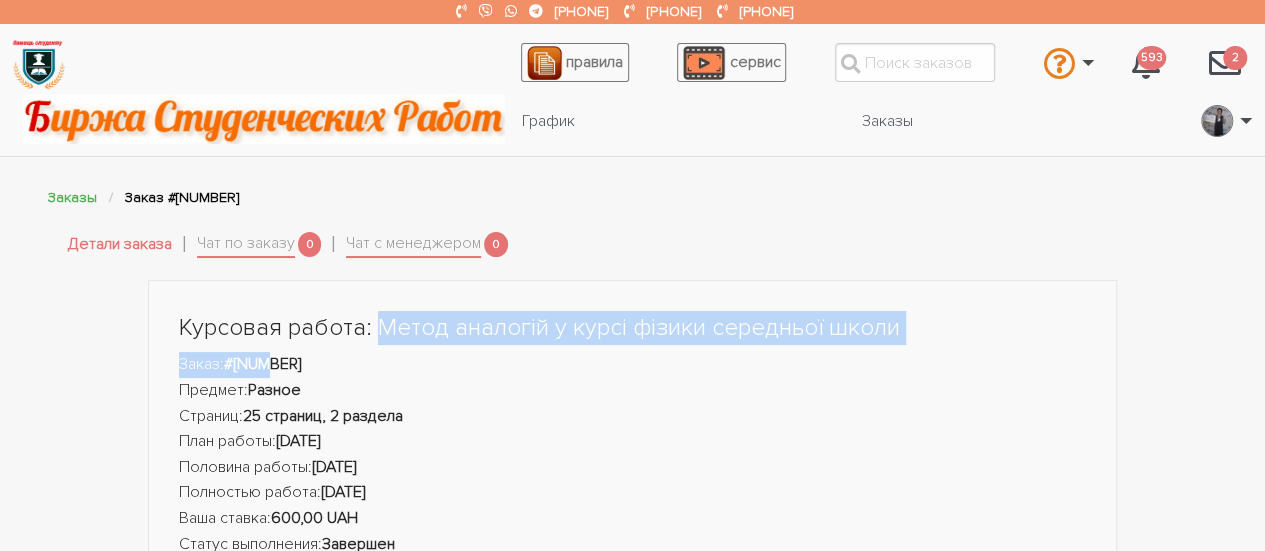 drag, startPoint x: 379, startPoint y: 324, endPoint x: 774, endPoint y: 352, distance: 395.99115 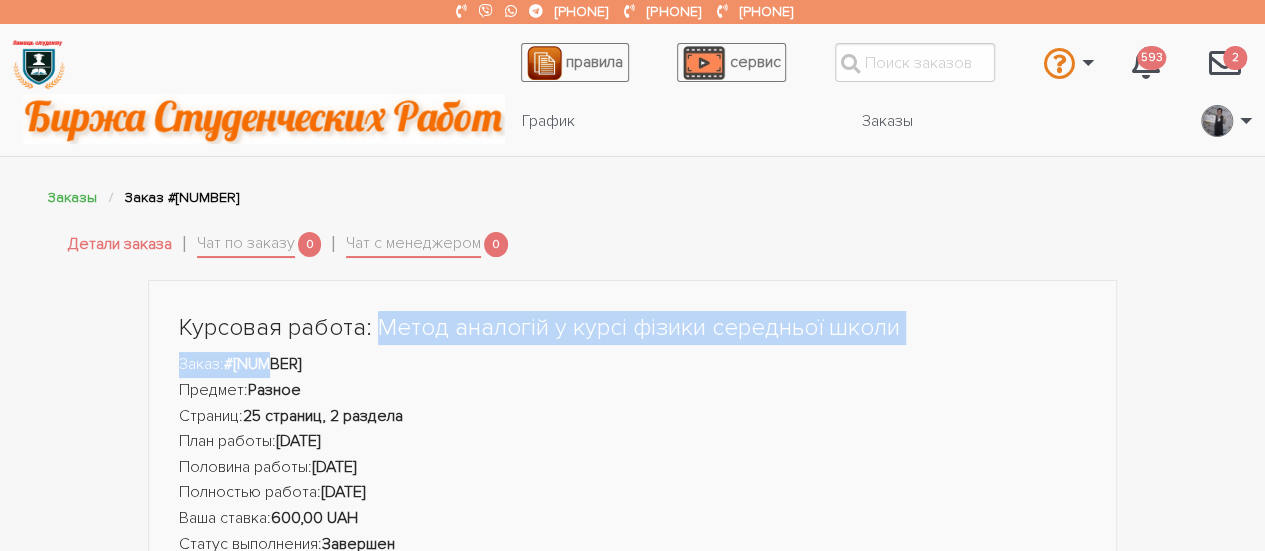 copy on "Метод аналогій у курсі фізики середньої школи
Заказ:  #[NUMBER]" 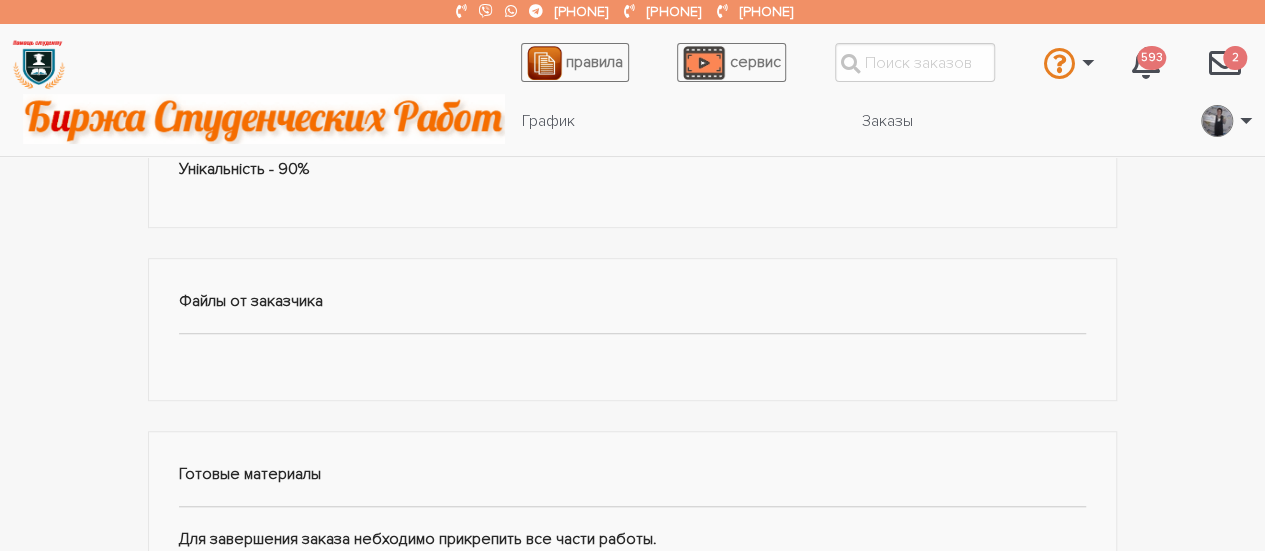scroll, scrollTop: 1000, scrollLeft: 0, axis: vertical 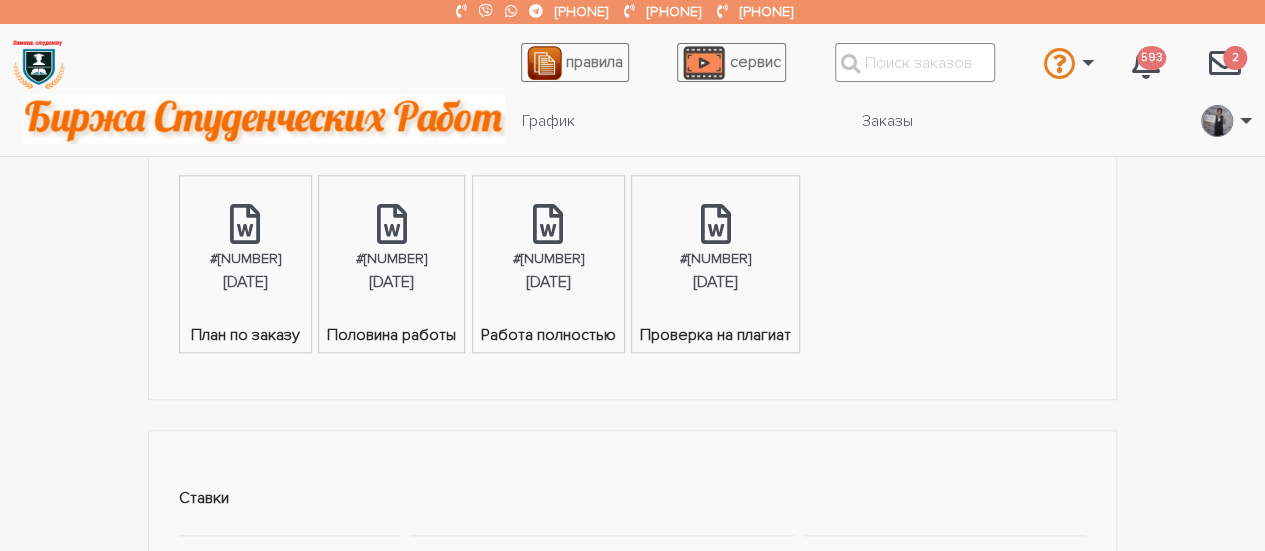 click at bounding box center (915, 62) 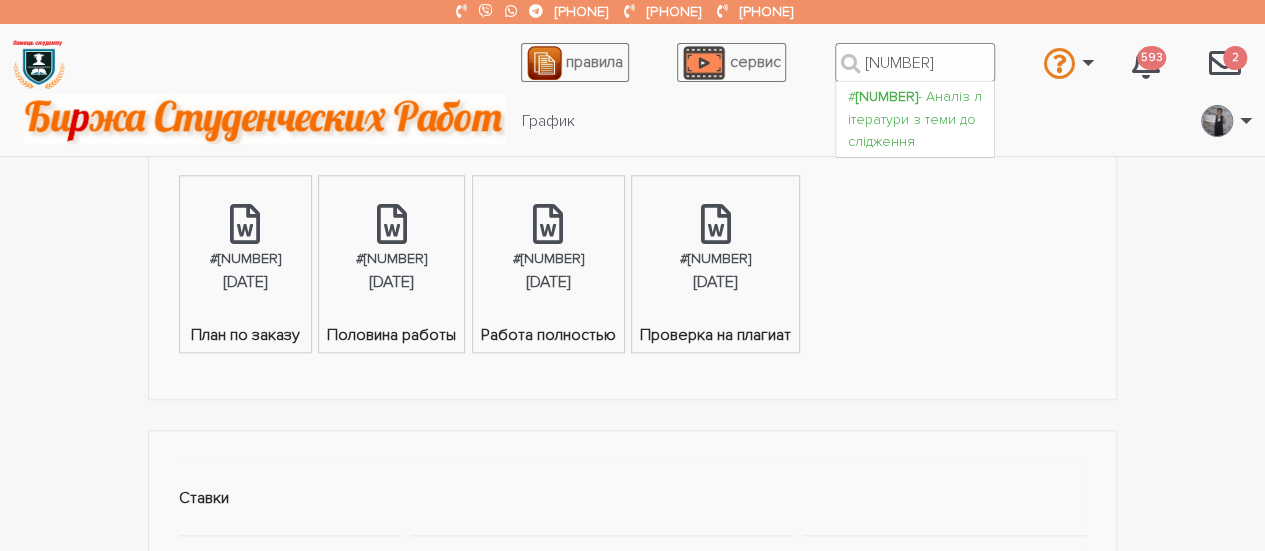 type on "[NUMBER]" 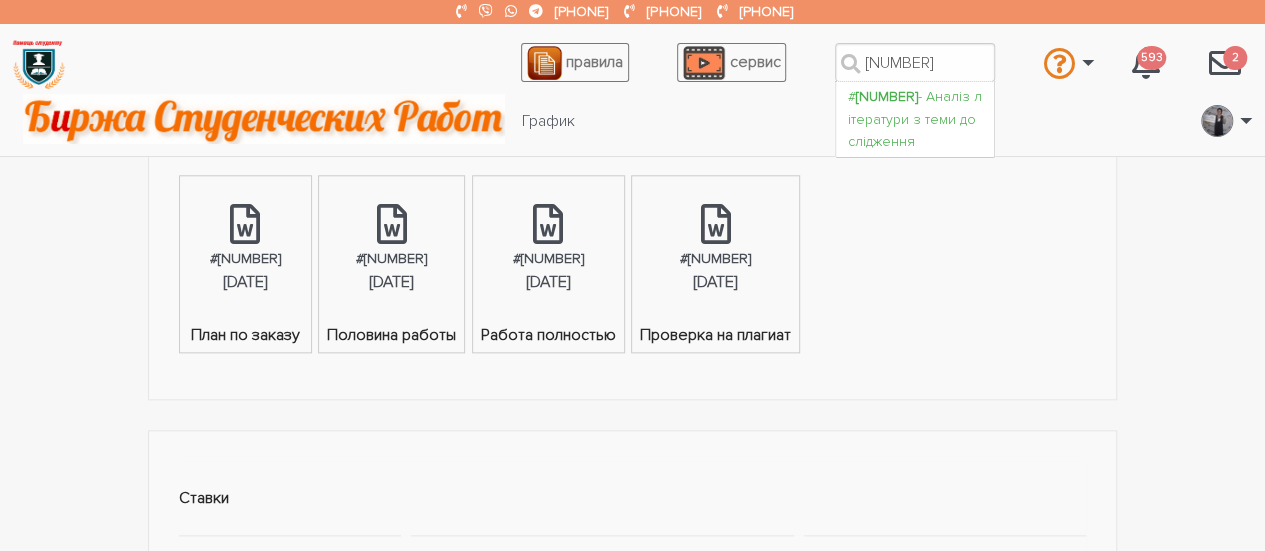 click on "# [NUMBER]  - Аналіз літератури з теми дослідження" at bounding box center (915, 119) 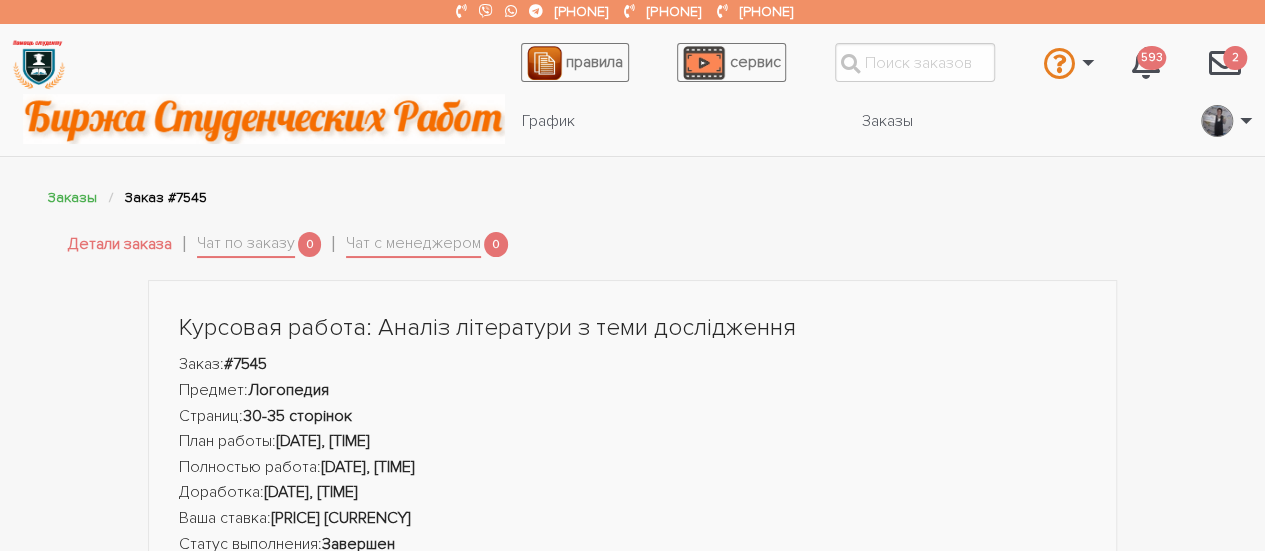 scroll, scrollTop: 400, scrollLeft: 0, axis: vertical 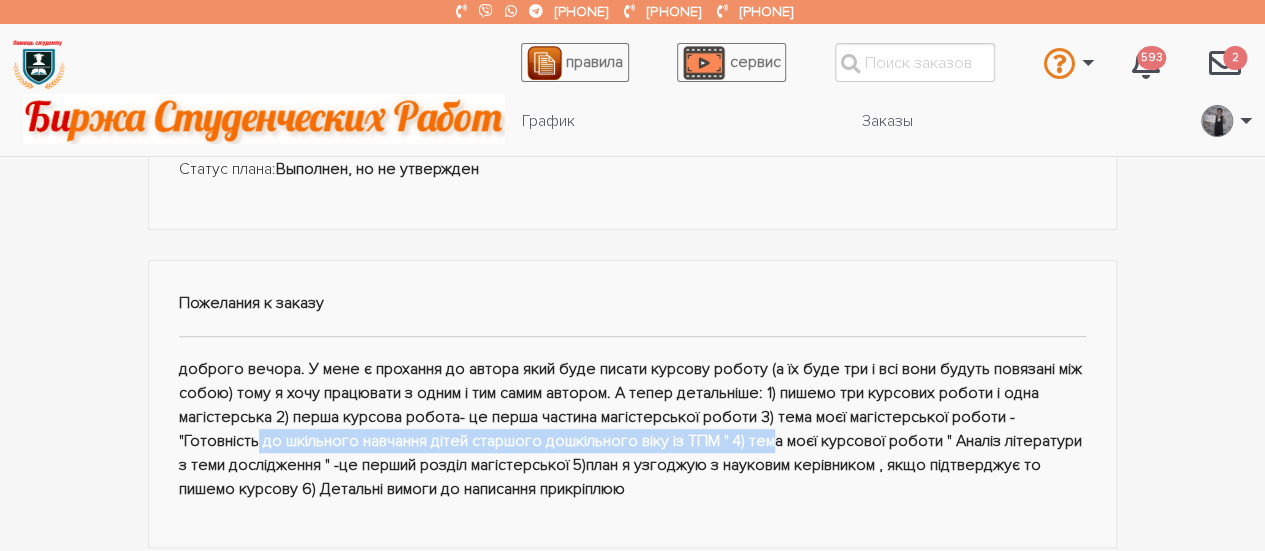 drag, startPoint x: 692, startPoint y: 434, endPoint x: 187, endPoint y: 441, distance: 505.04852 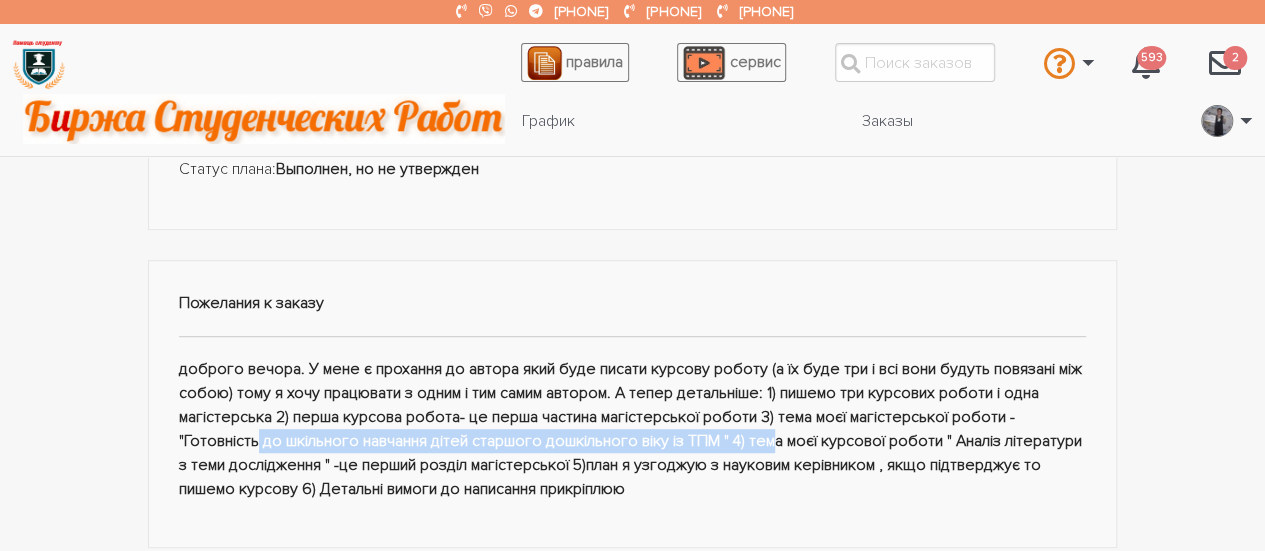 click on "Пожелания к заказу" at bounding box center (633, 404) 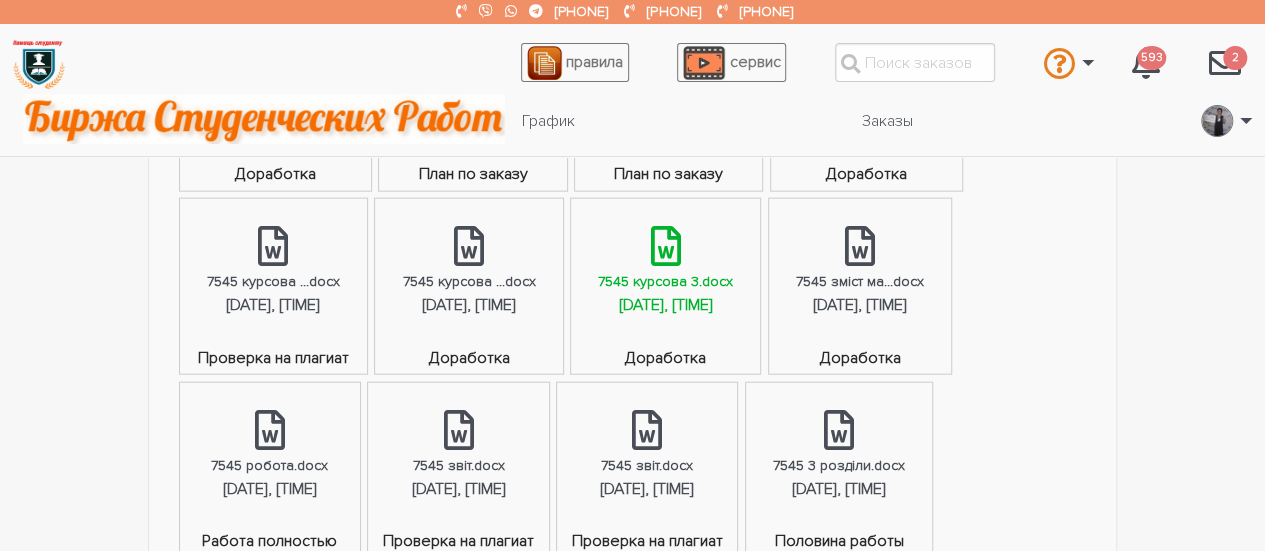 scroll, scrollTop: 1700, scrollLeft: 0, axis: vertical 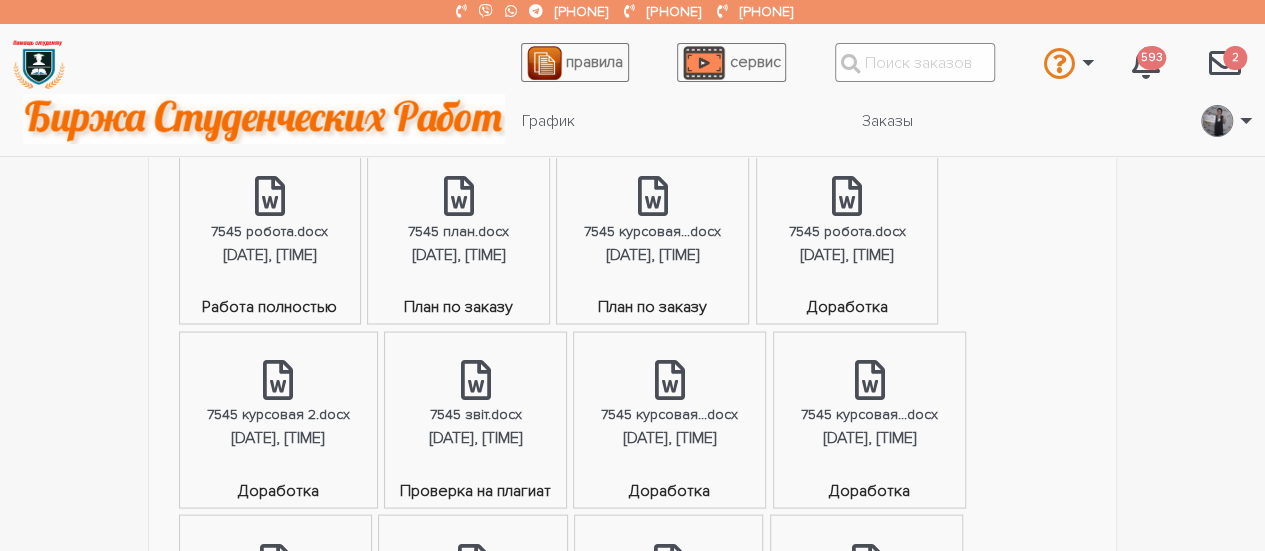 click at bounding box center [915, 62] 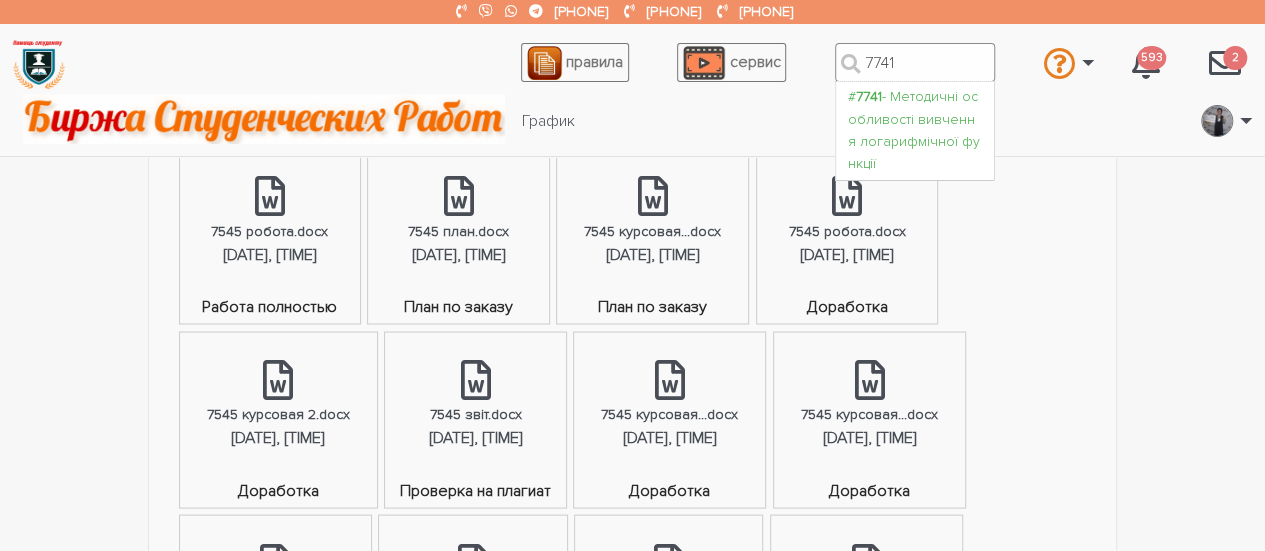 type on "7741" 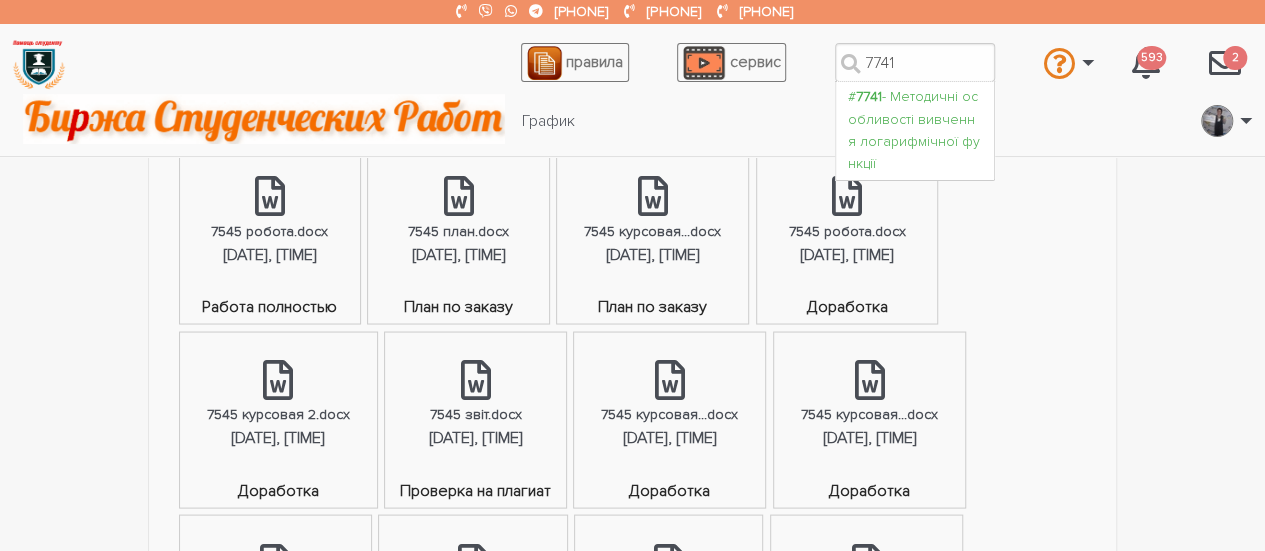 click on "# 7741  - Методичні особливості вивчення логарифмічної функції" at bounding box center (915, 131) 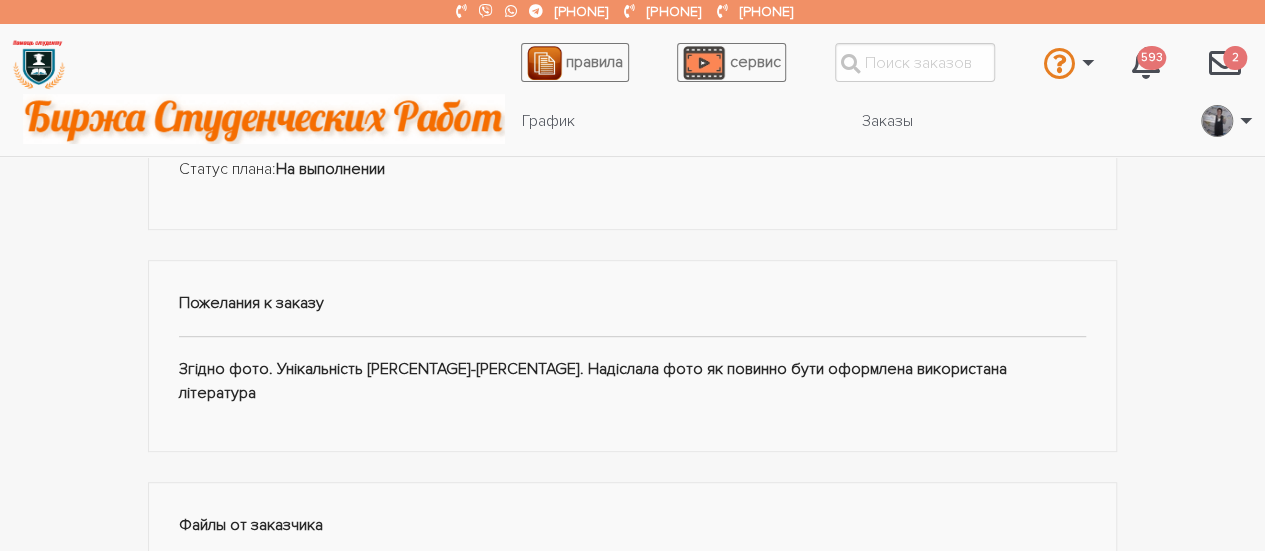 scroll, scrollTop: 0, scrollLeft: 0, axis: both 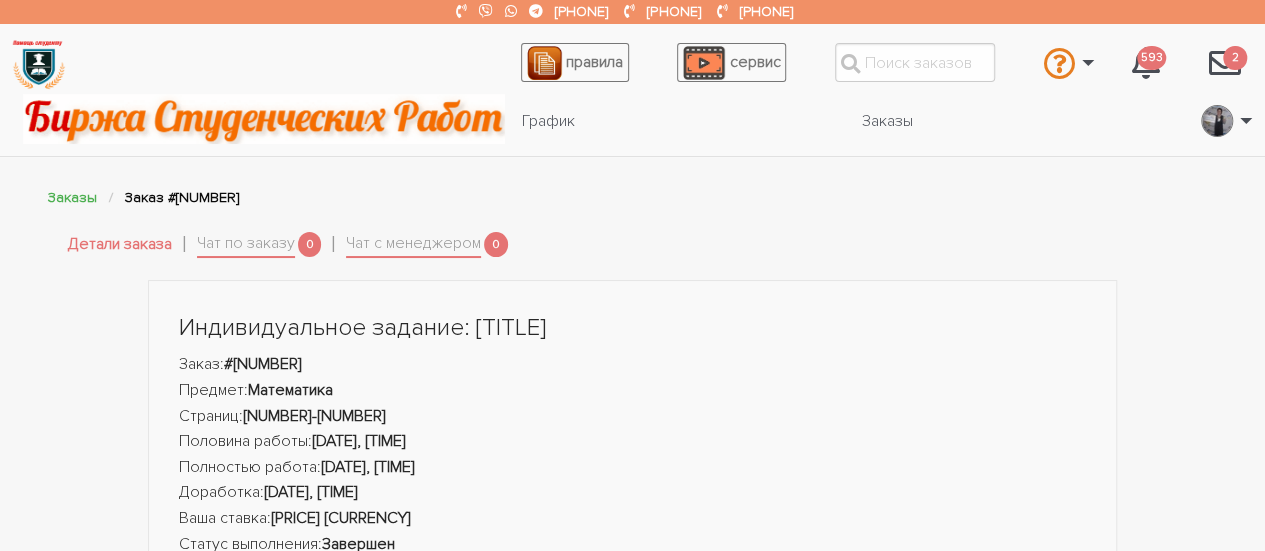 drag, startPoint x: 474, startPoint y: 323, endPoint x: 1086, endPoint y: 321, distance: 612.0033 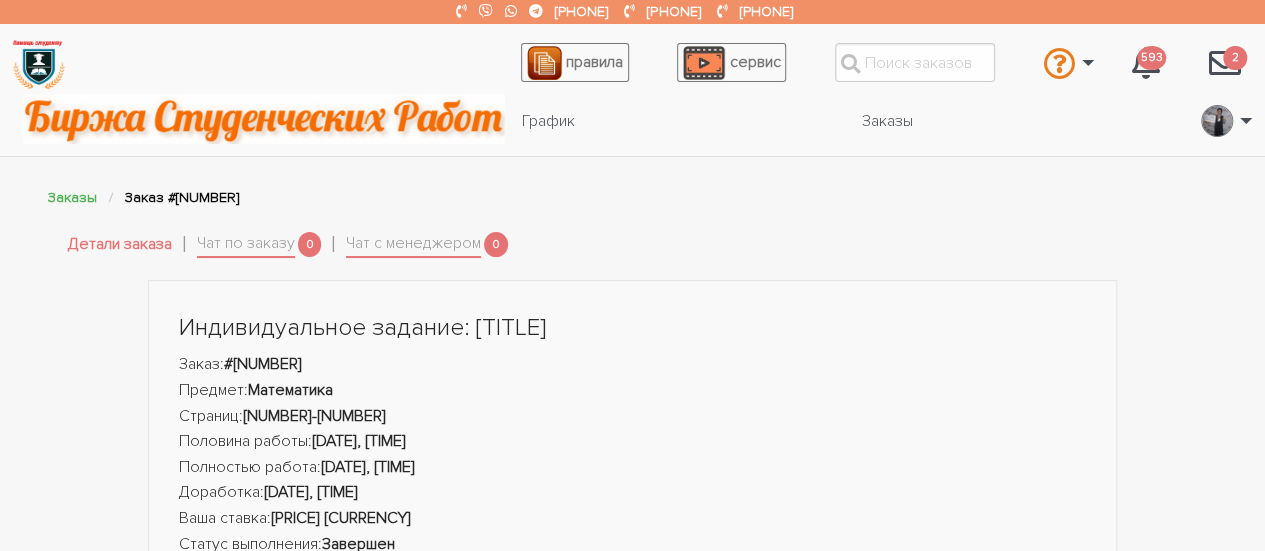 click on "Индивидуальное задание: Методичні особливості вивчення логарифмічної функції" at bounding box center [633, 328] 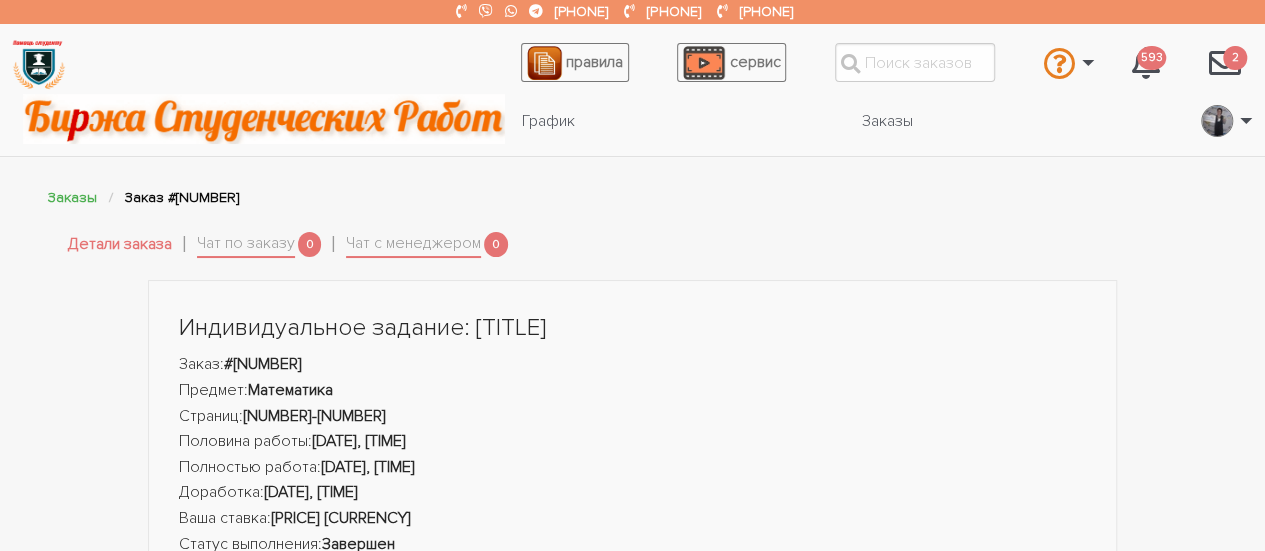 copy on "Методичні особливості вивчення логарифмічної функції" 